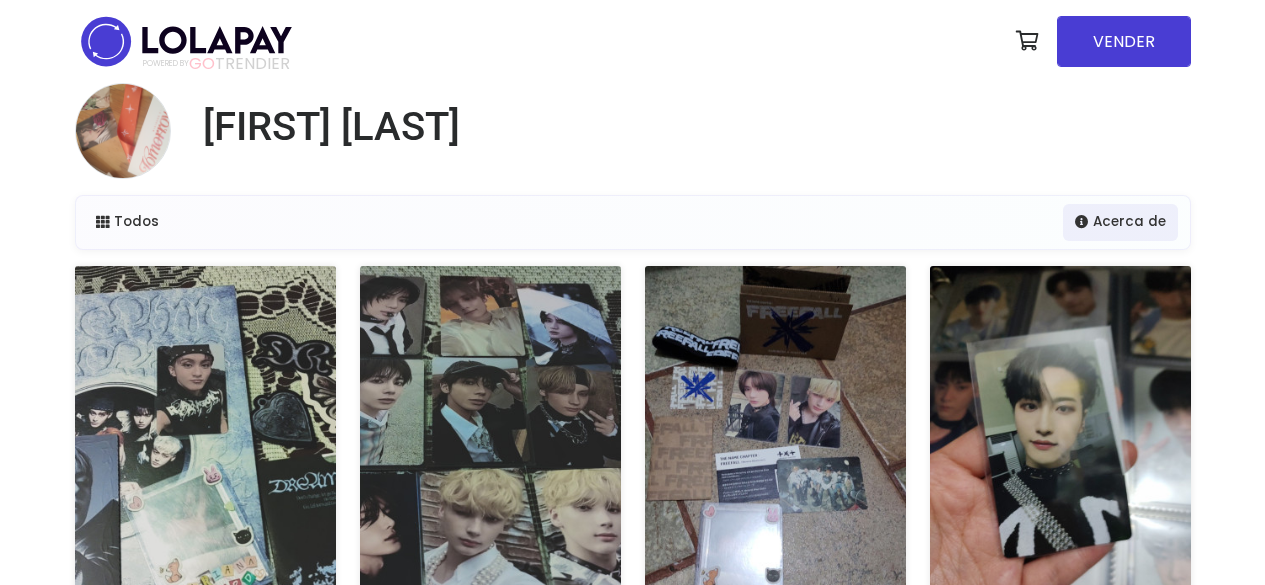 scroll, scrollTop: 0, scrollLeft: 0, axis: both 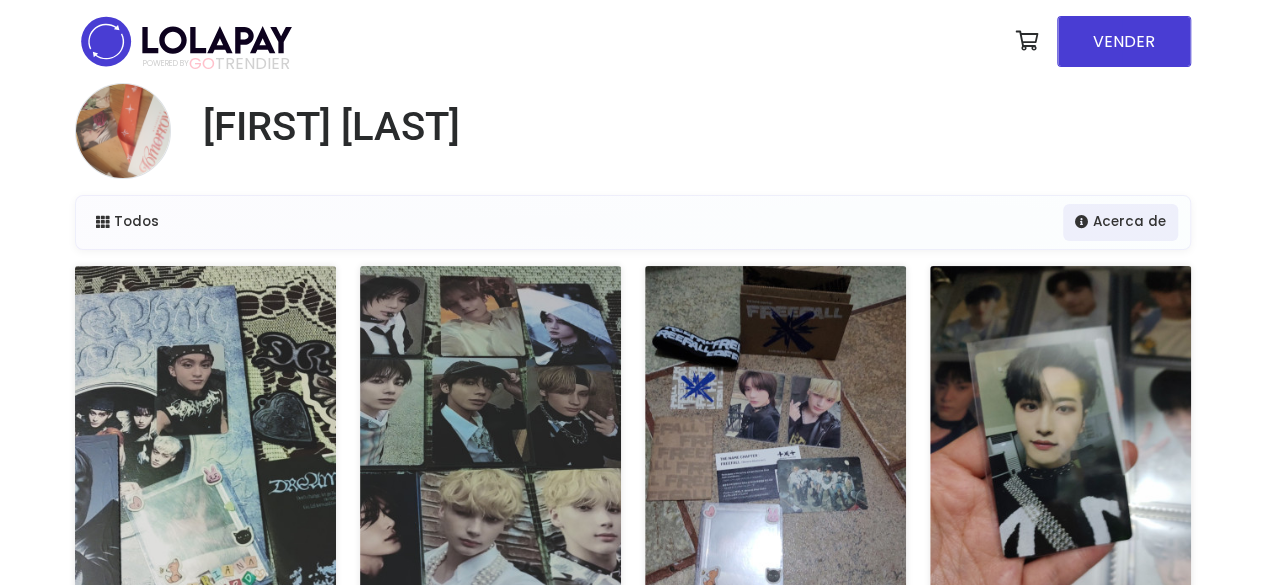 click at bounding box center [1060, 447] 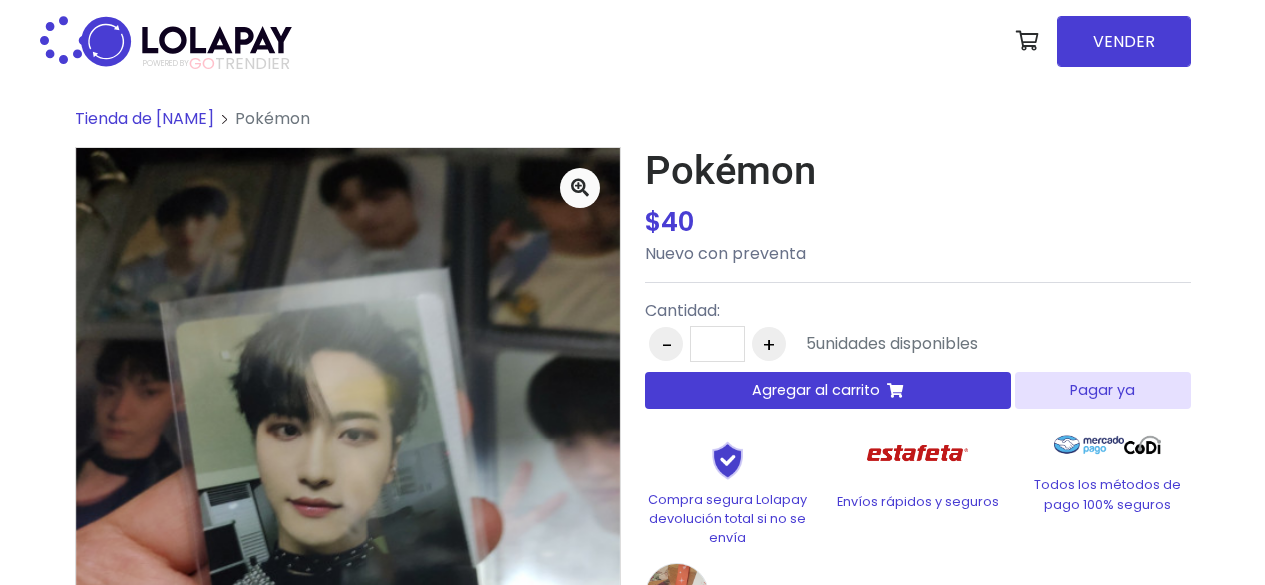 scroll, scrollTop: 0, scrollLeft: 0, axis: both 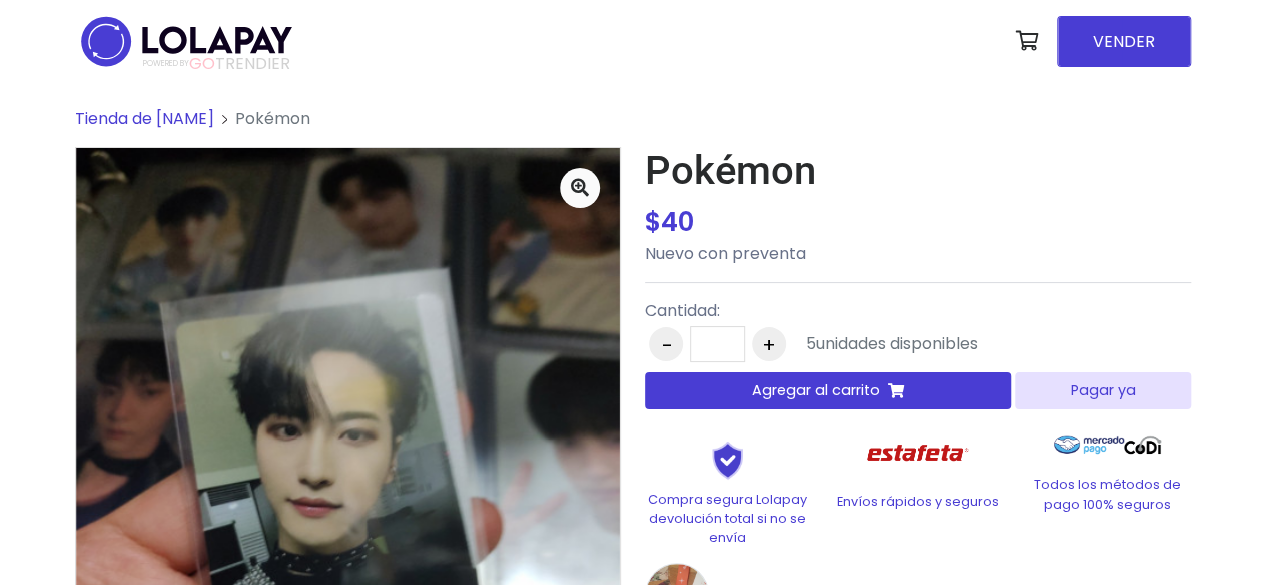 click on "Agregar al carrito" at bounding box center (816, 390) 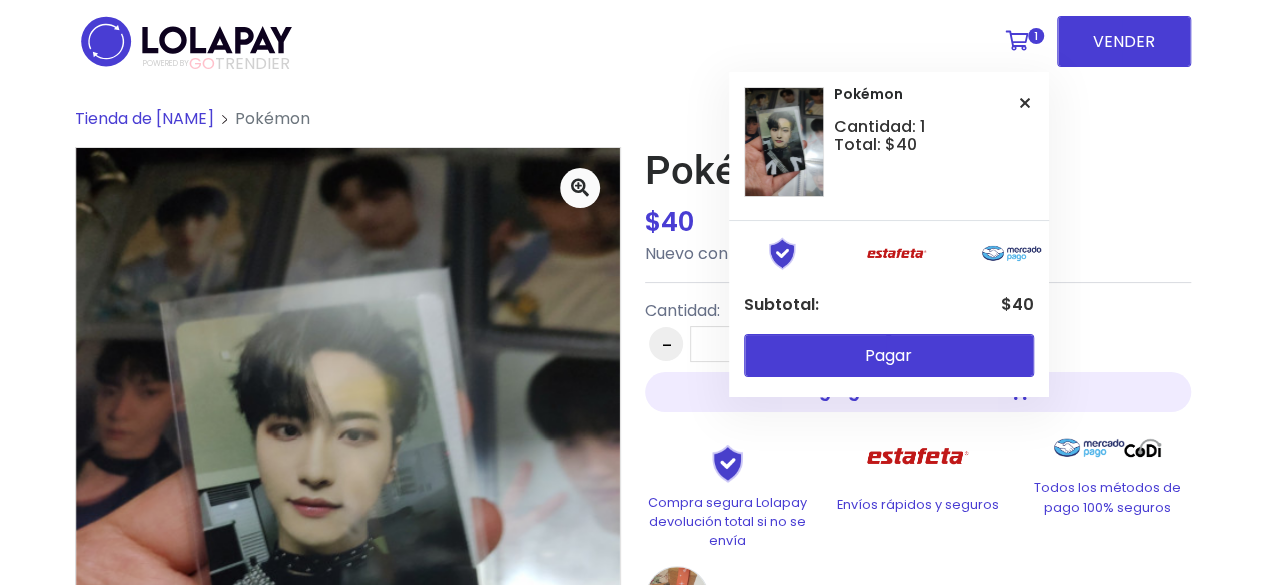 click at bounding box center [1017, 41] 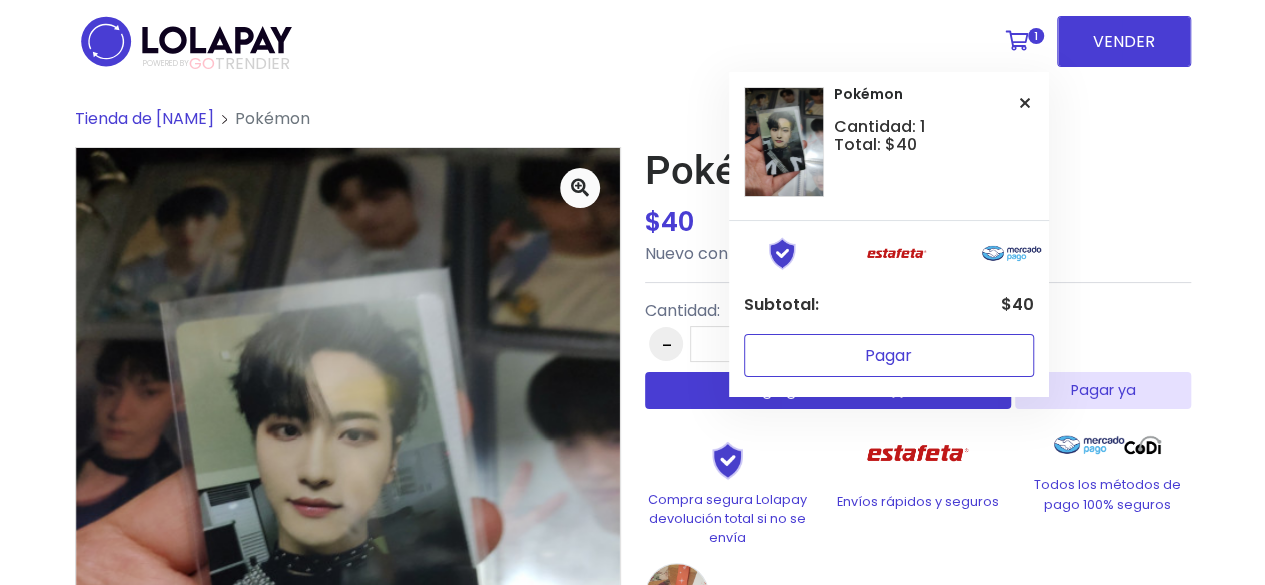 click on "Pagar" at bounding box center (889, 355) 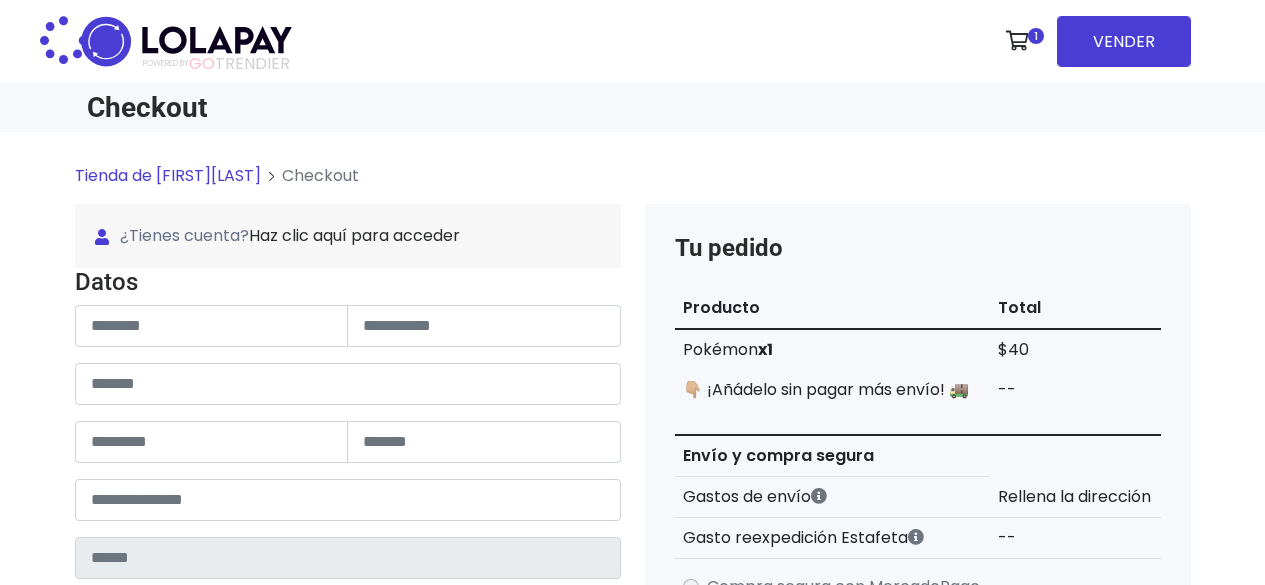 scroll, scrollTop: 0, scrollLeft: 0, axis: both 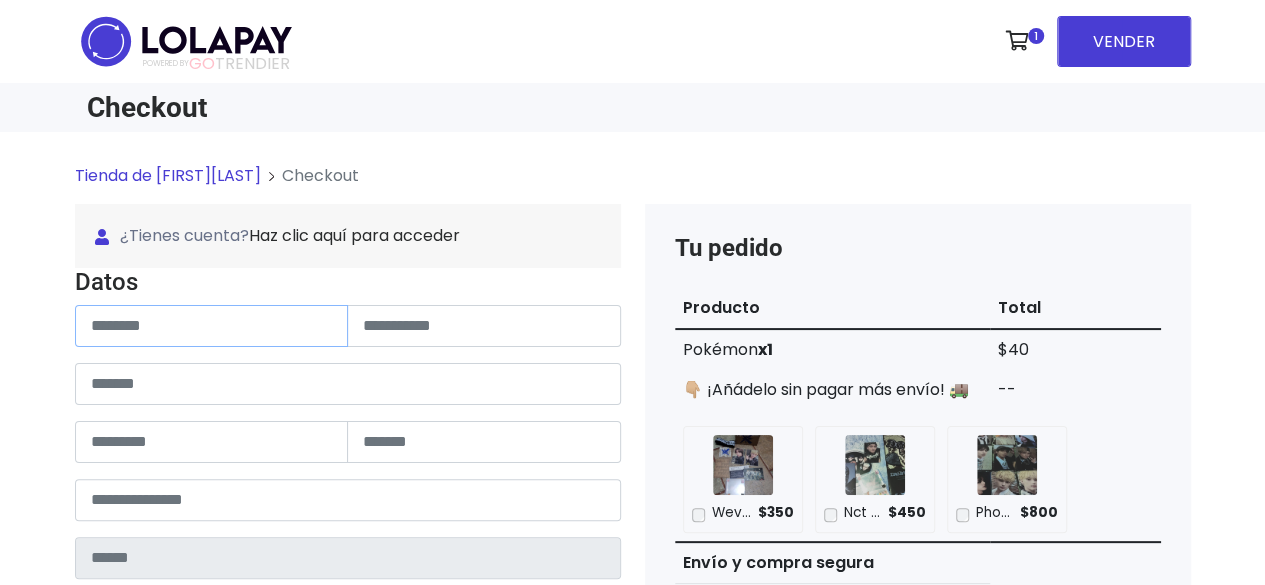 click at bounding box center [212, 326] 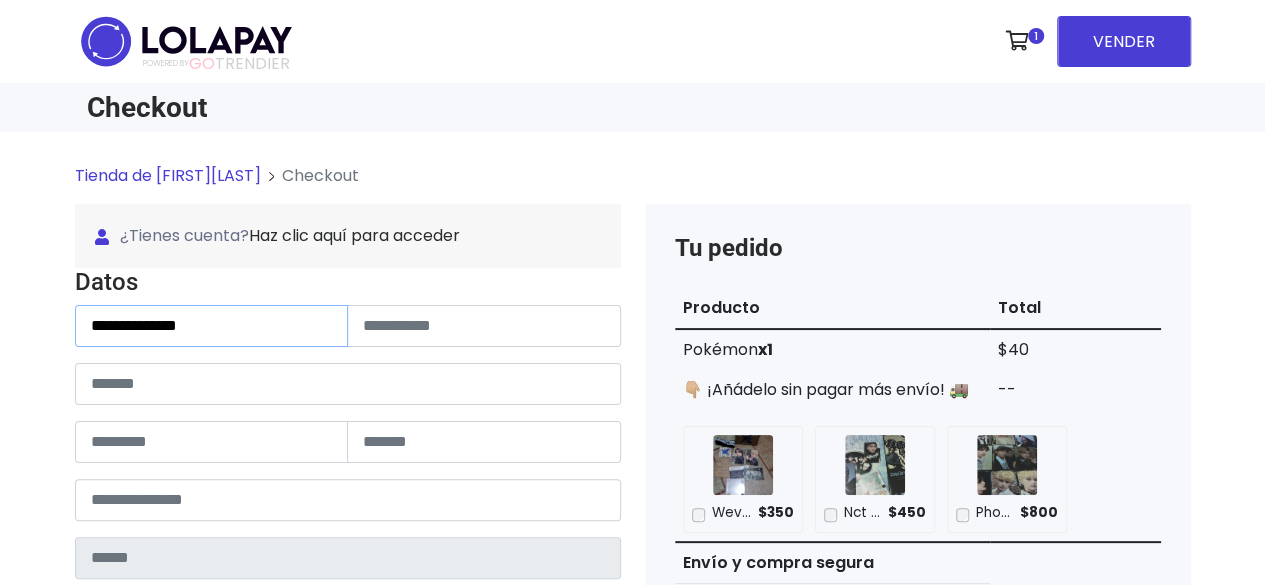 drag, startPoint x: 312, startPoint y: 336, endPoint x: 160, endPoint y: 328, distance: 152.21039 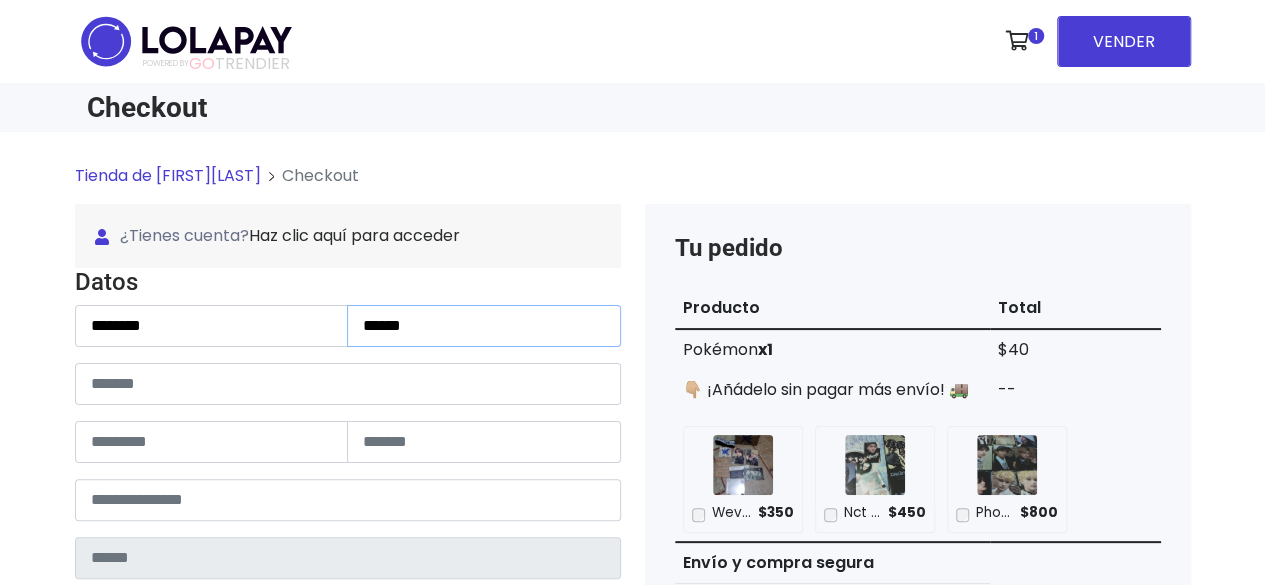 type on "*****" 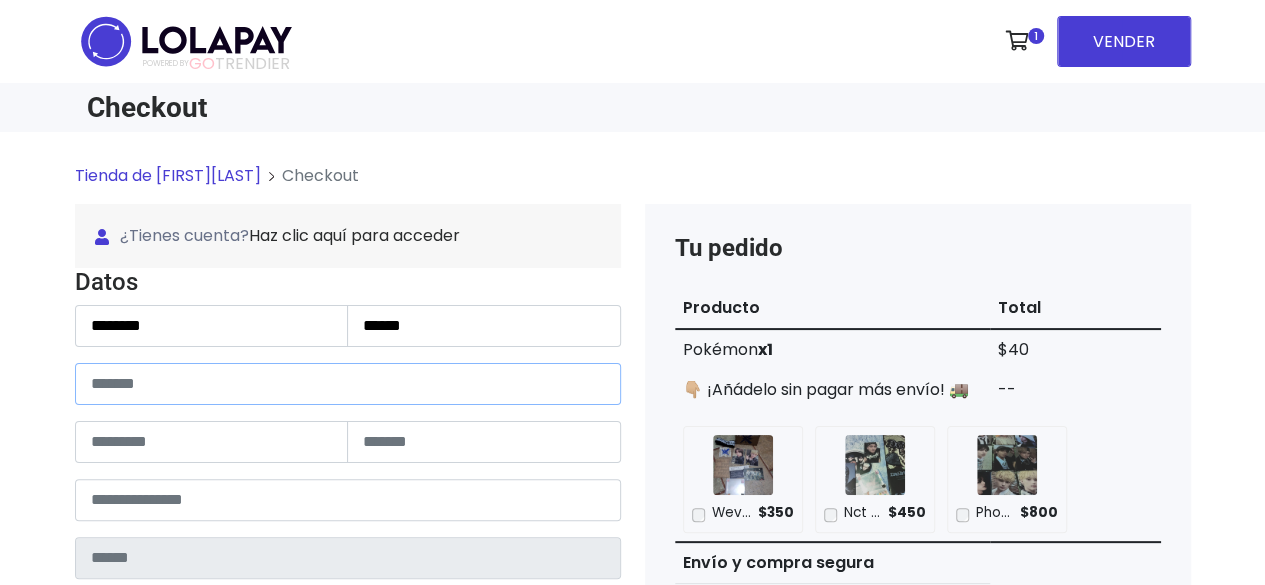 click at bounding box center [348, 384] 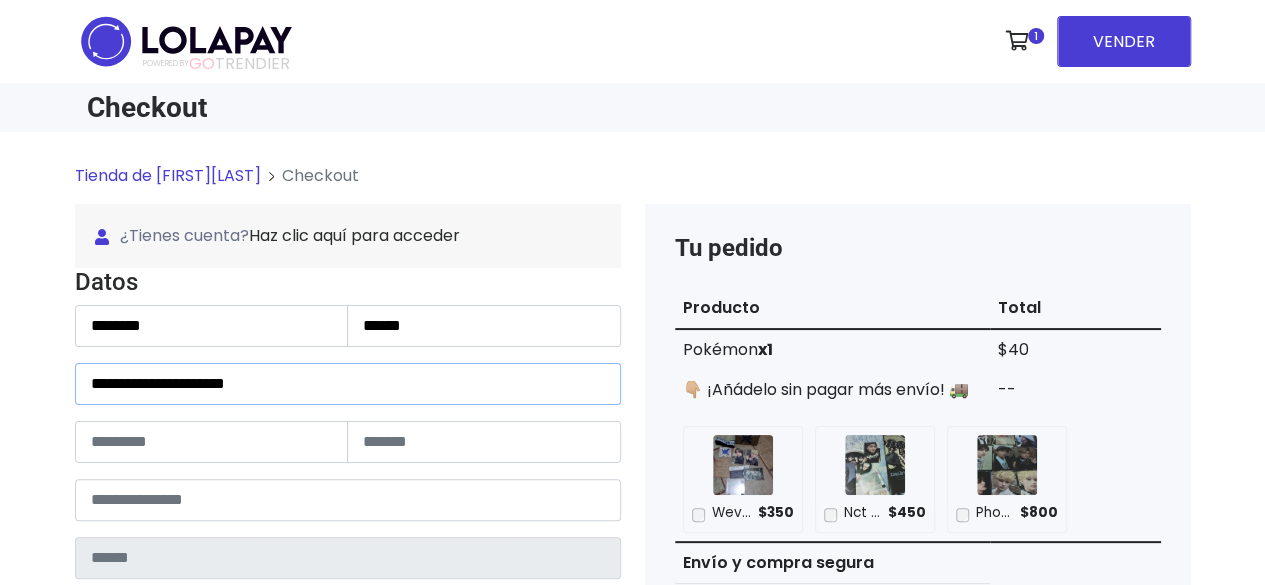 type on "**********" 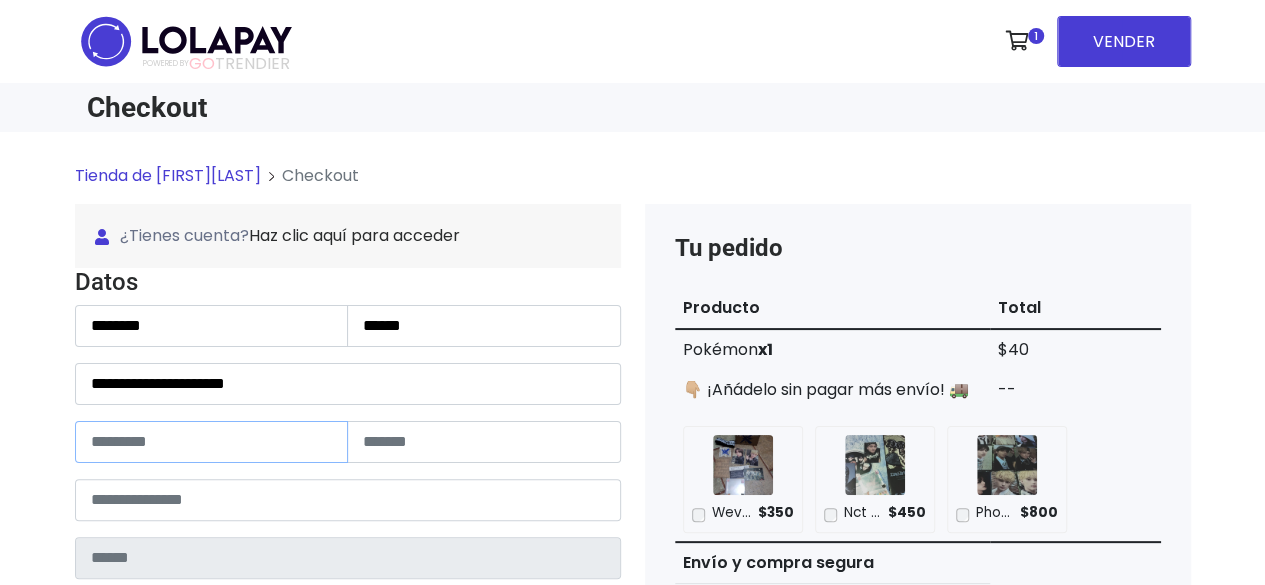 click at bounding box center (212, 442) 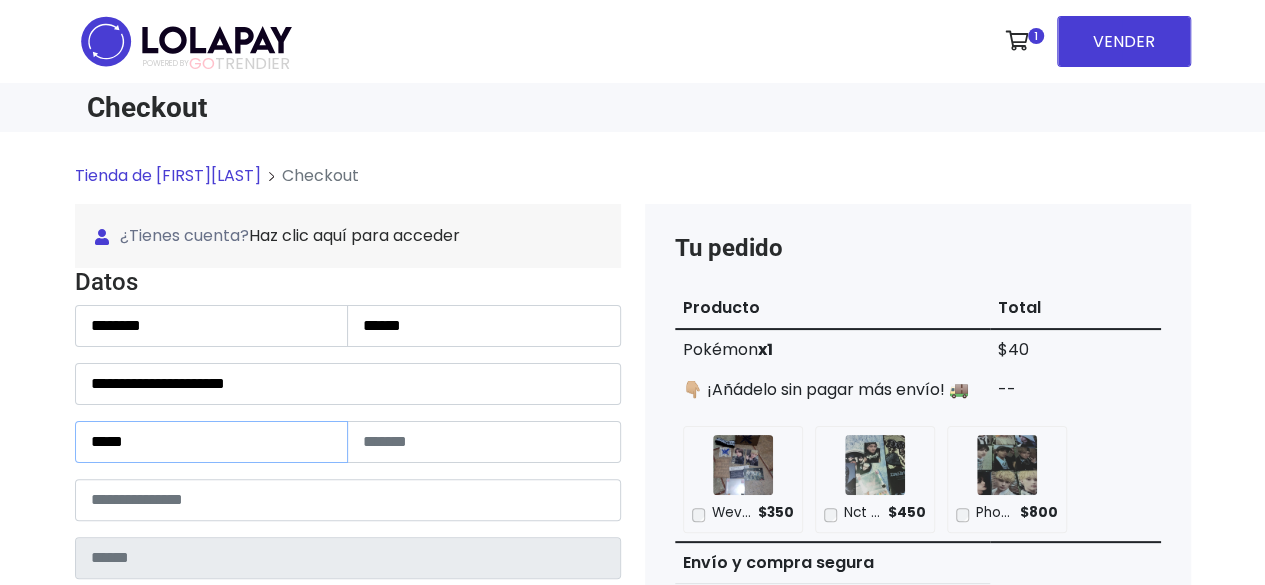 type on "****" 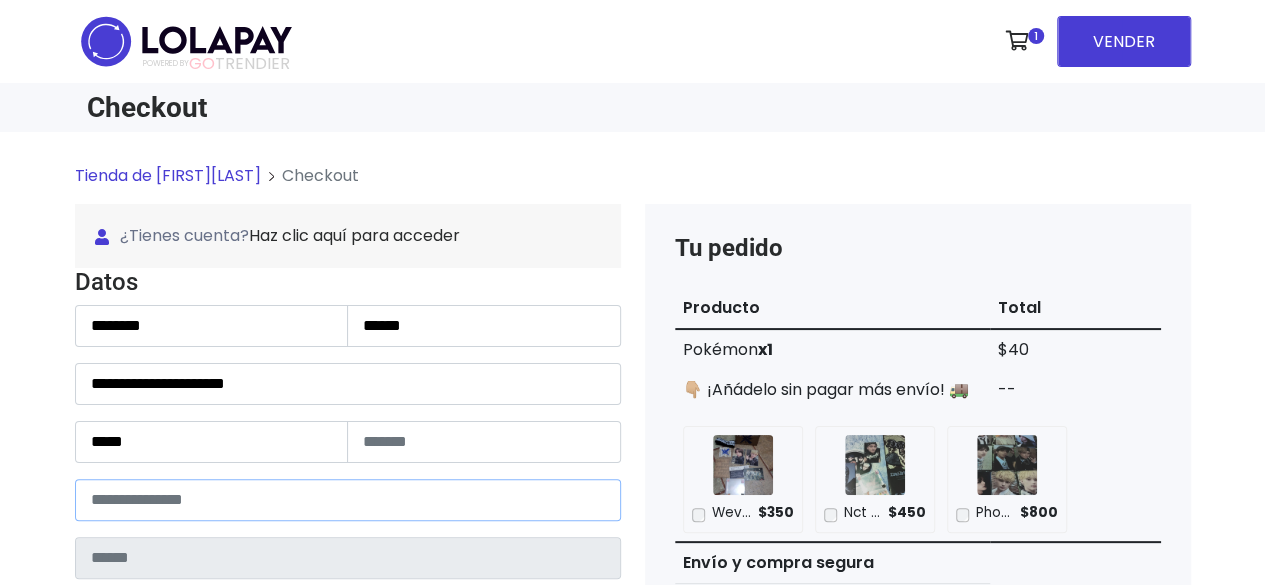 click at bounding box center [348, 500] 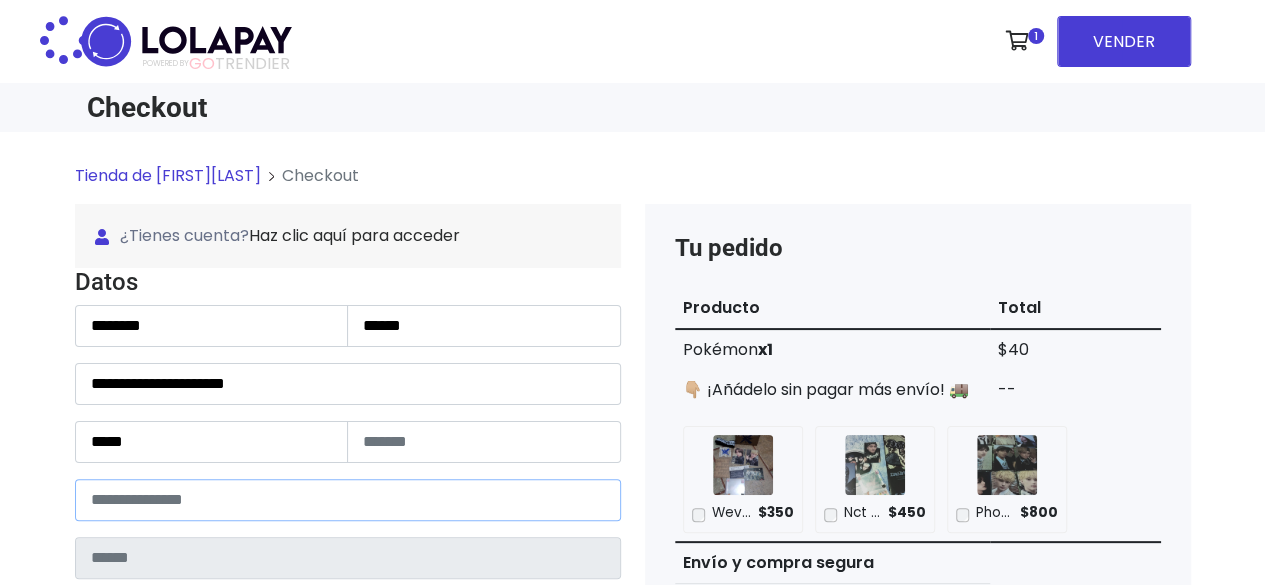 type on "******" 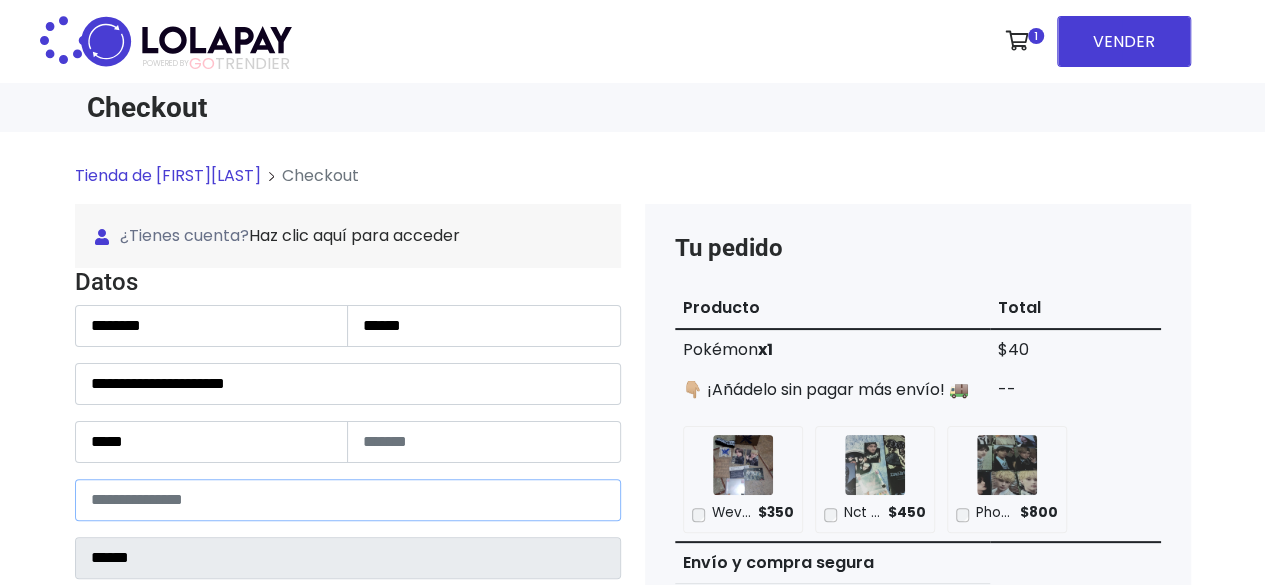 select 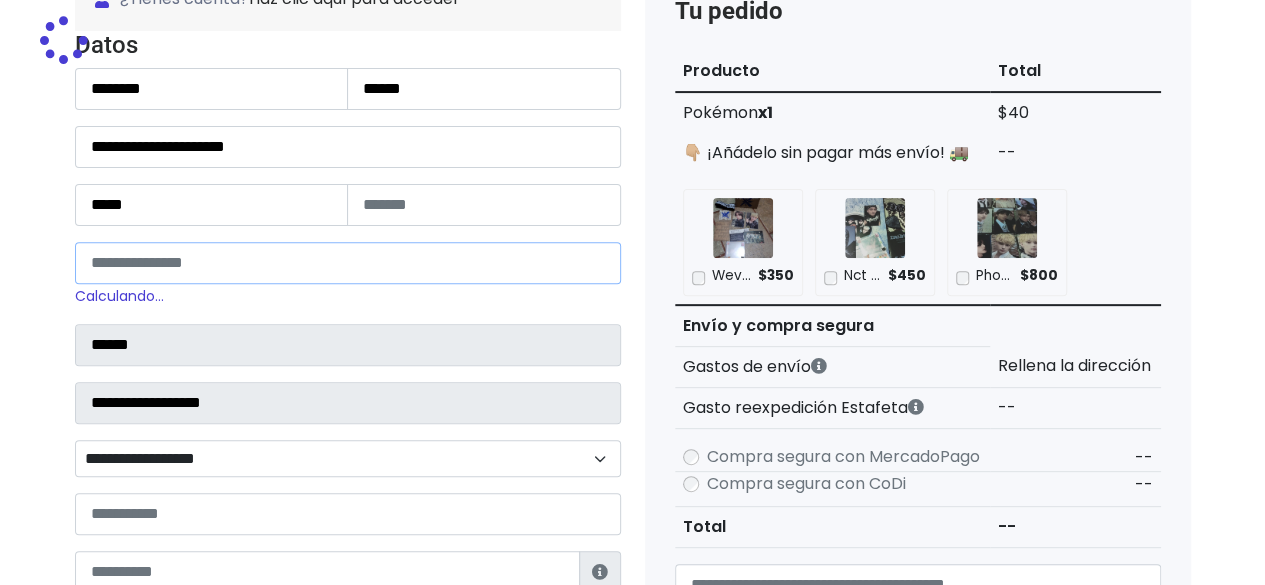 scroll, scrollTop: 261, scrollLeft: 0, axis: vertical 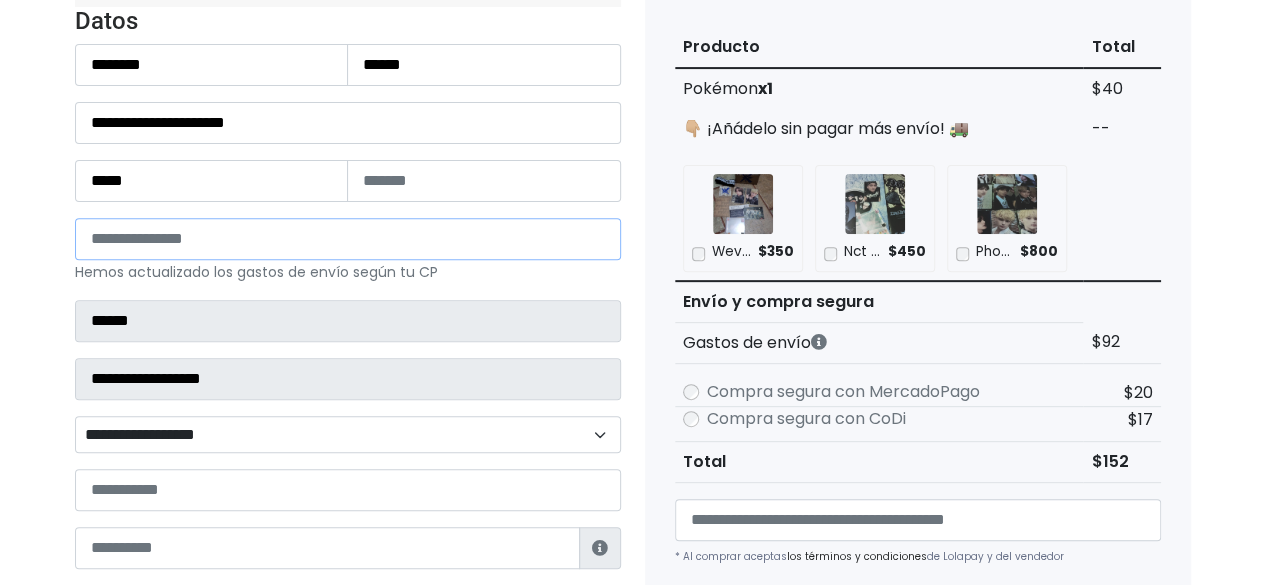 type on "*****" 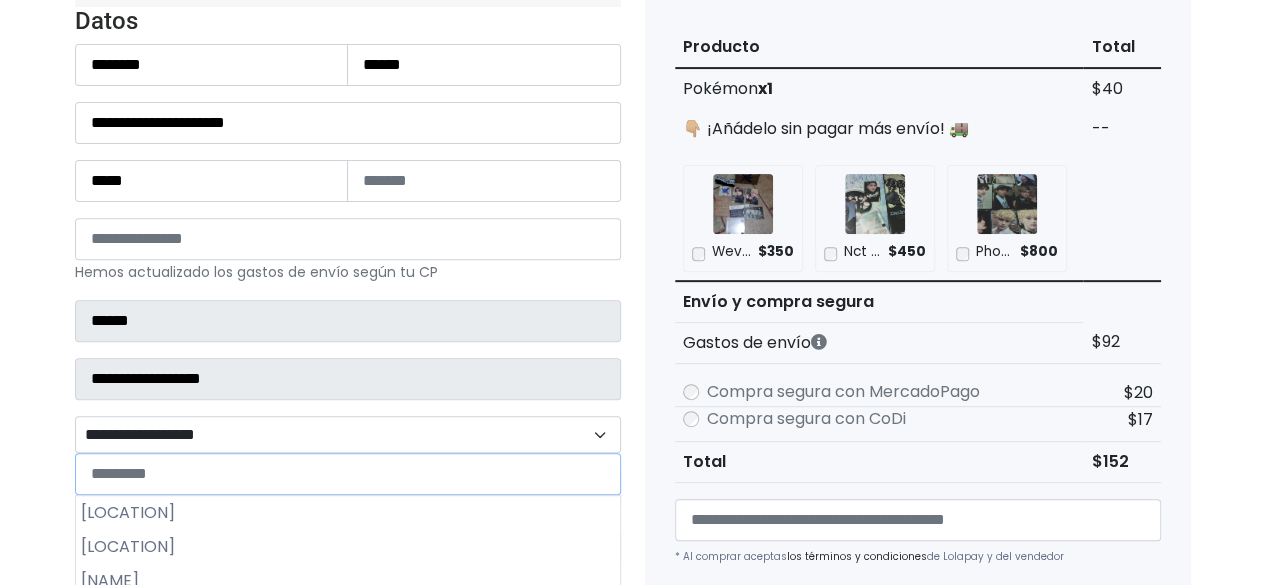 click on "**********" at bounding box center (348, 434) 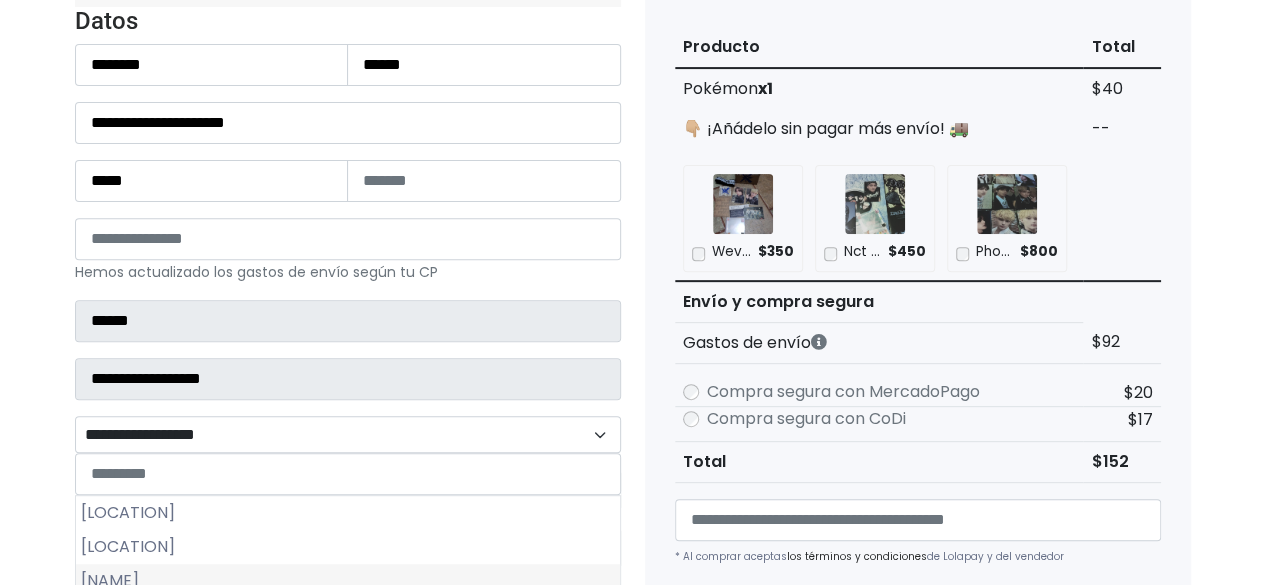 click on "Lázaro Cárdenas" at bounding box center [348, 581] 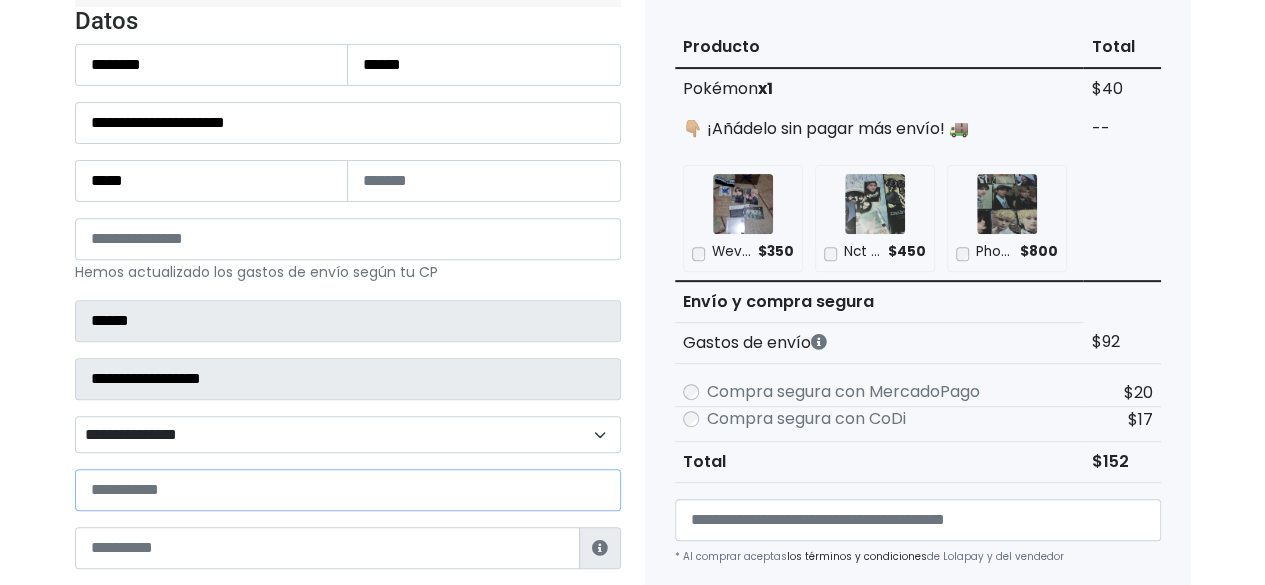 click at bounding box center [348, 490] 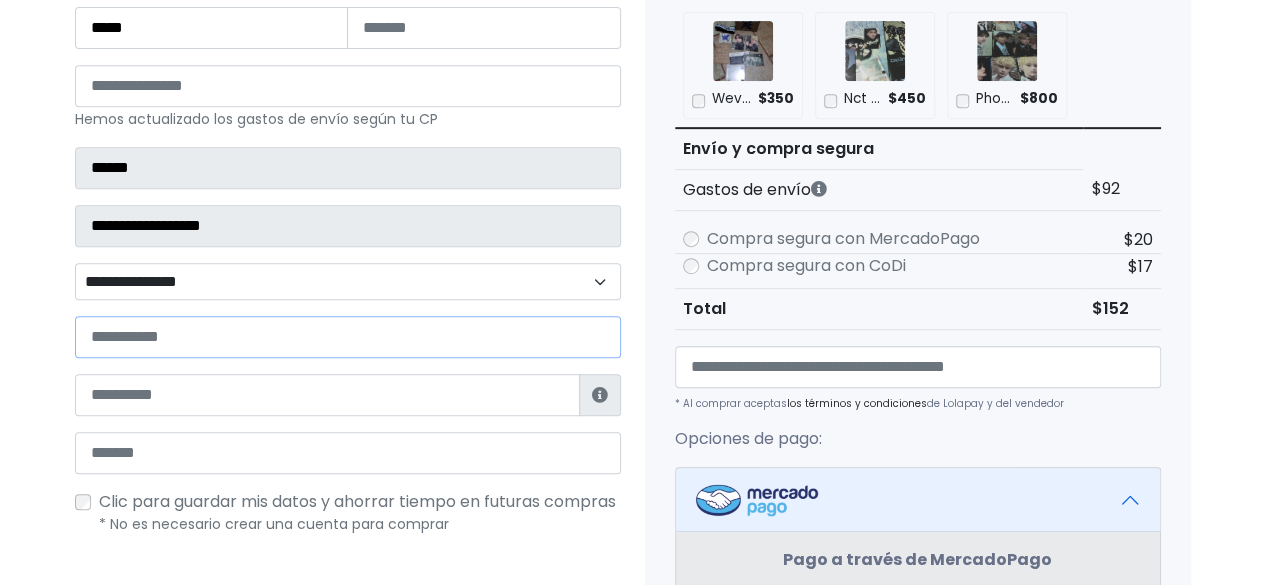 scroll, scrollTop: 410, scrollLeft: 0, axis: vertical 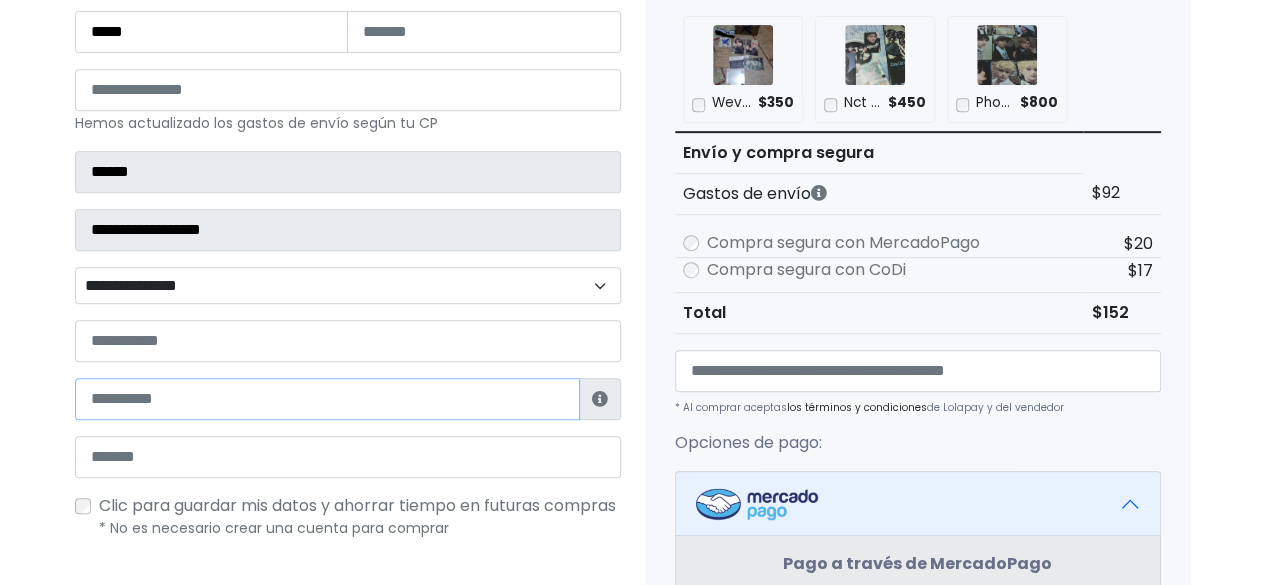 click at bounding box center [327, 399] 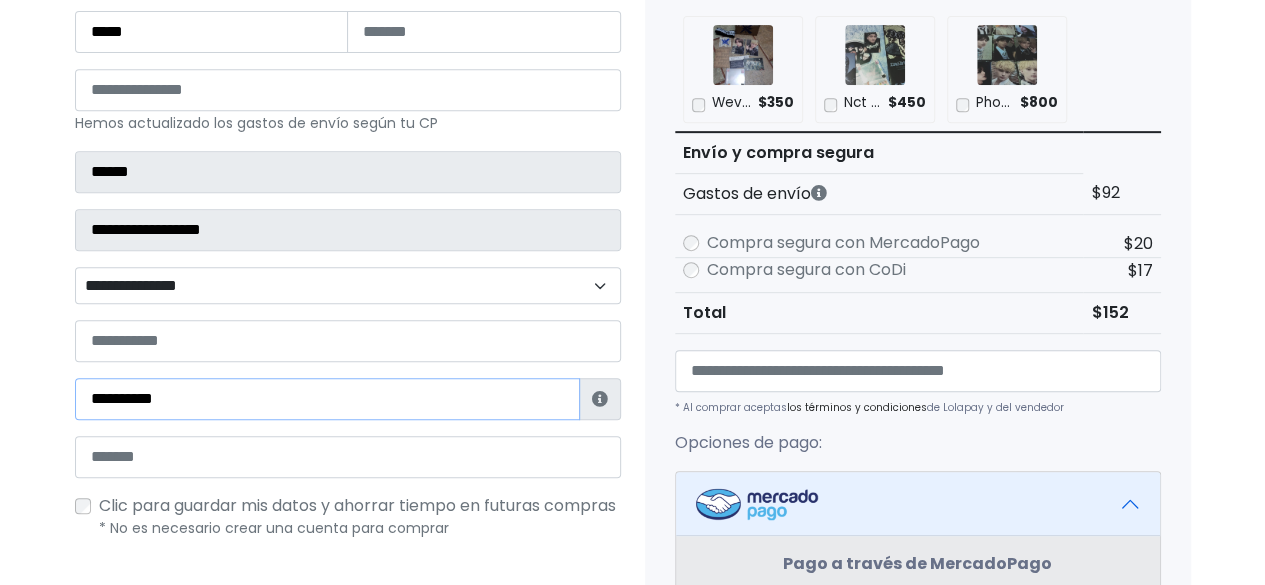 type on "**********" 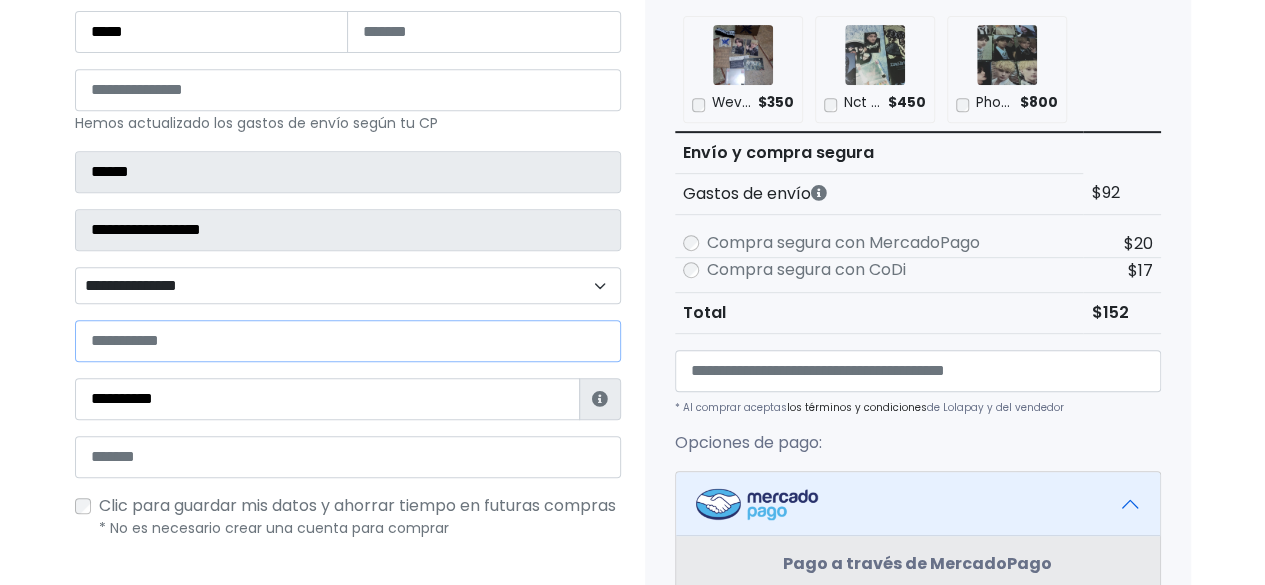 click at bounding box center [348, 341] 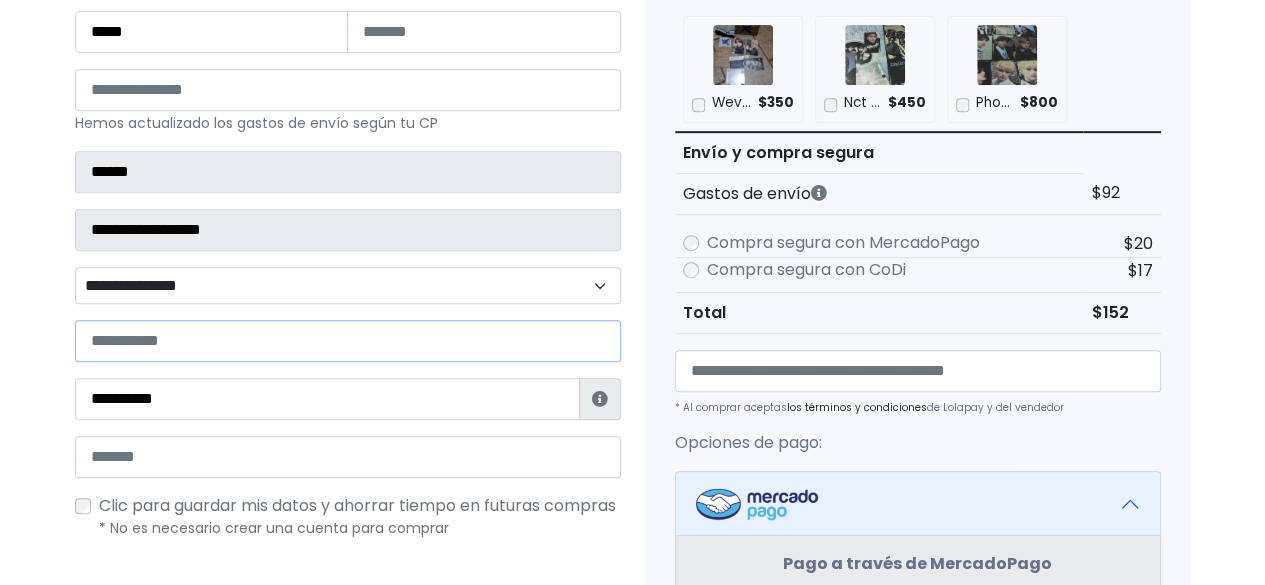 click at bounding box center (348, 341) 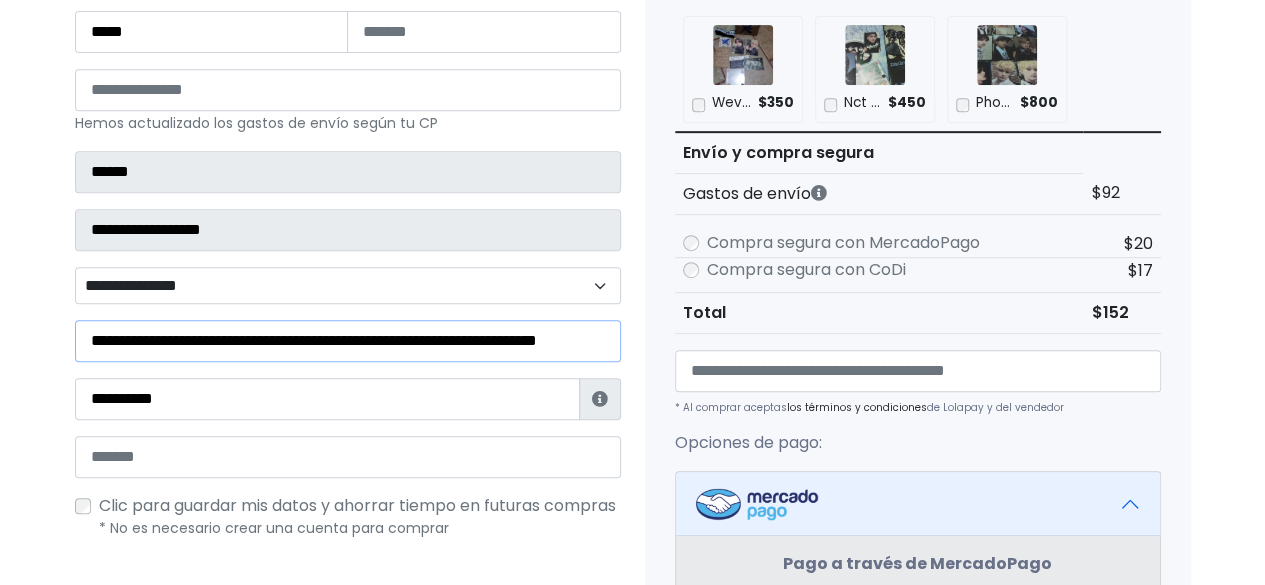scroll, scrollTop: 0, scrollLeft: 96, axis: horizontal 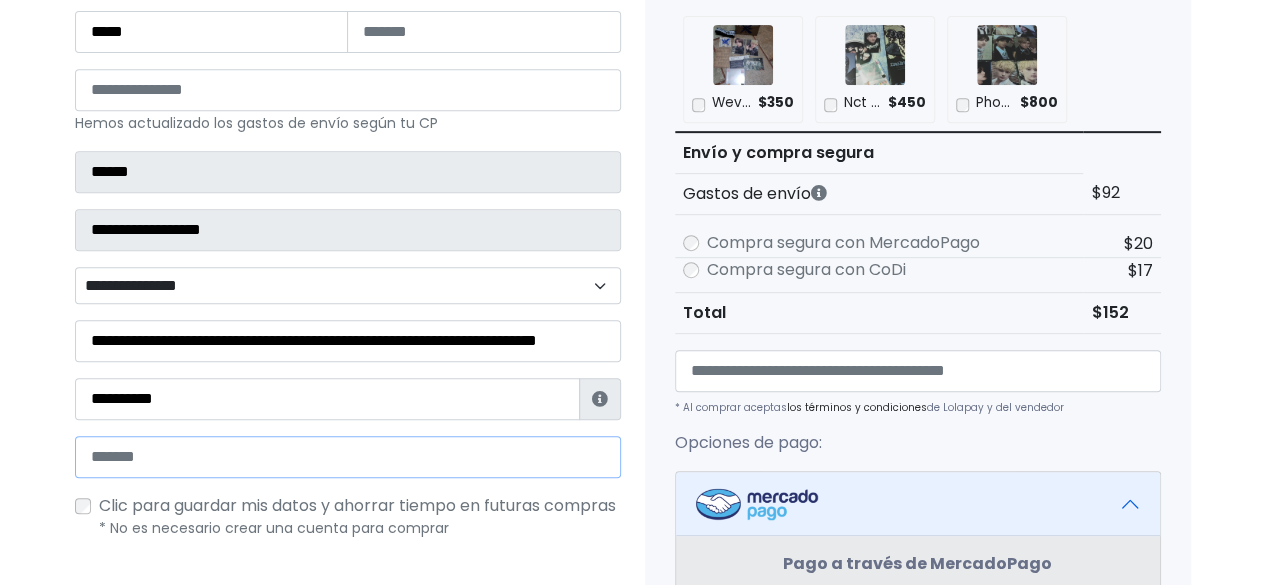 click at bounding box center [348, 457] 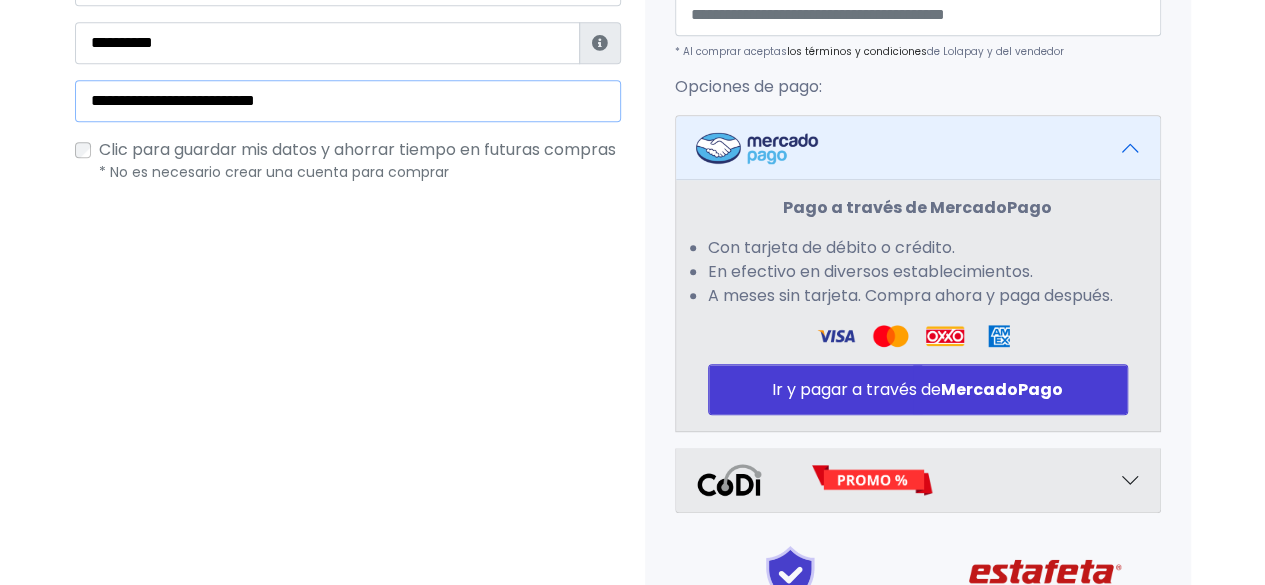 scroll, scrollTop: 774, scrollLeft: 0, axis: vertical 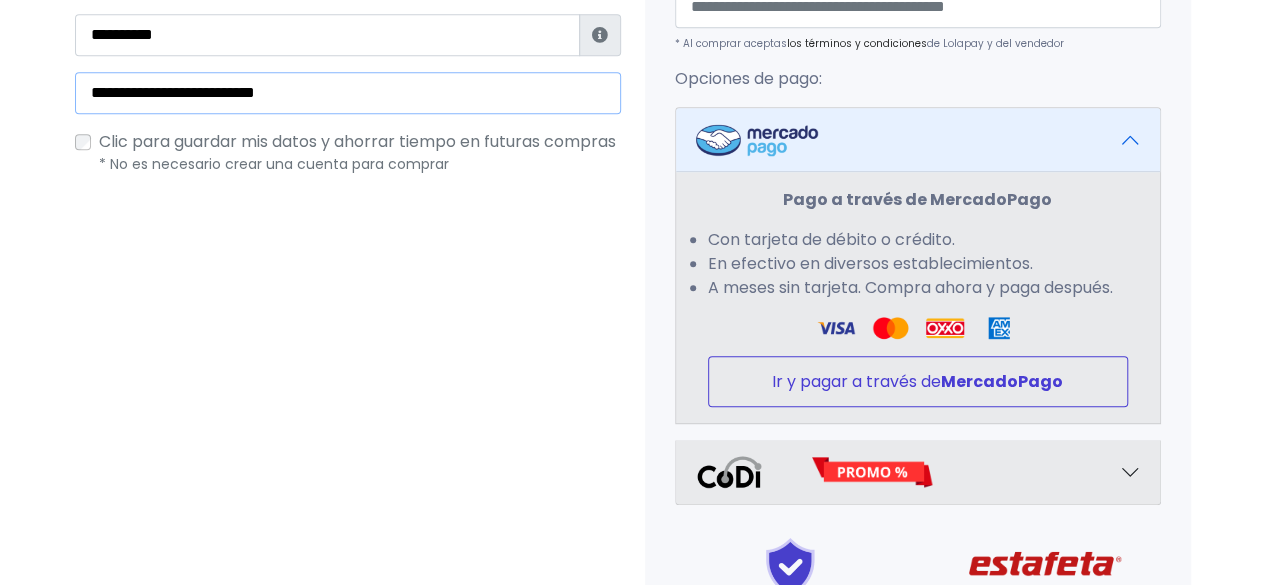 type on "**********" 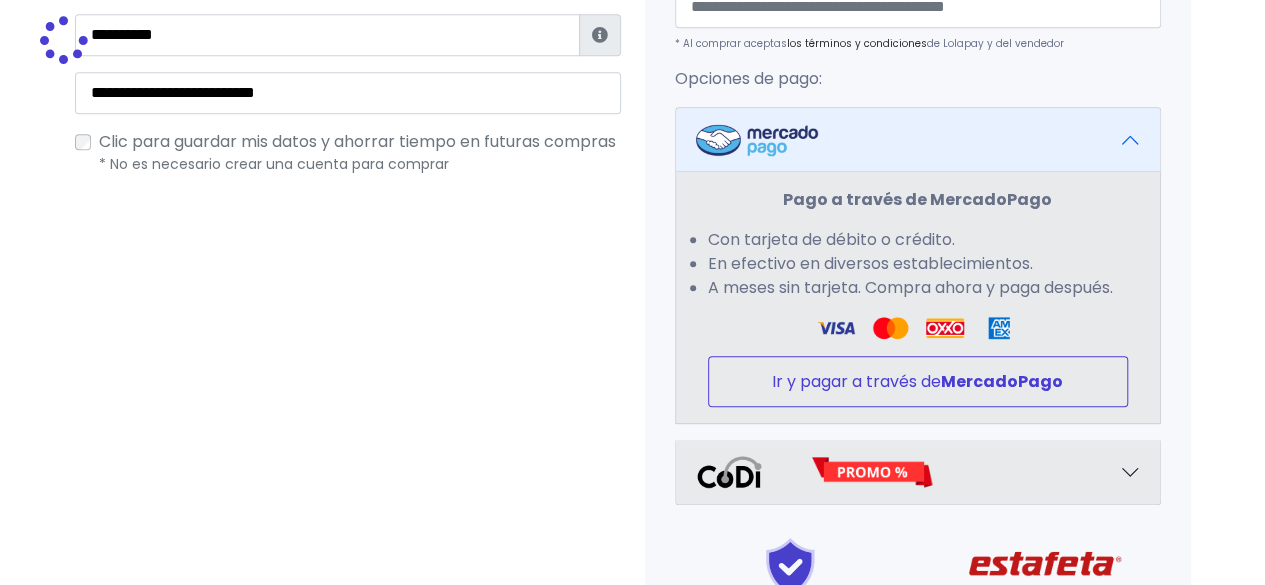 click on "Ir y pagar a través de  MercadoPago" at bounding box center [918, 381] 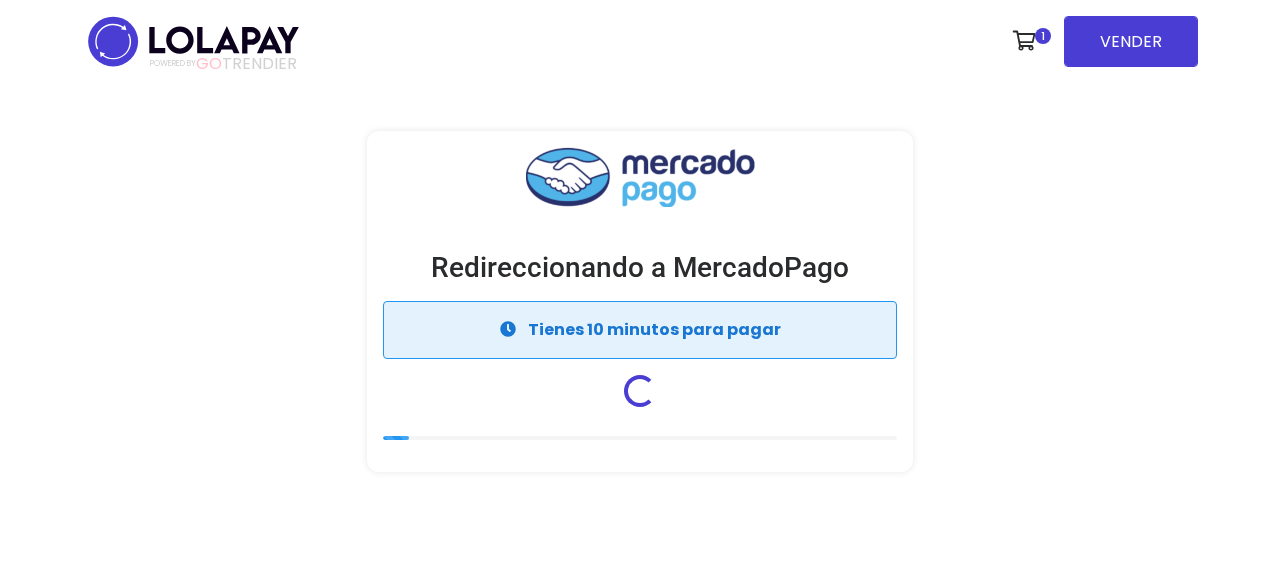 scroll, scrollTop: 0, scrollLeft: 0, axis: both 